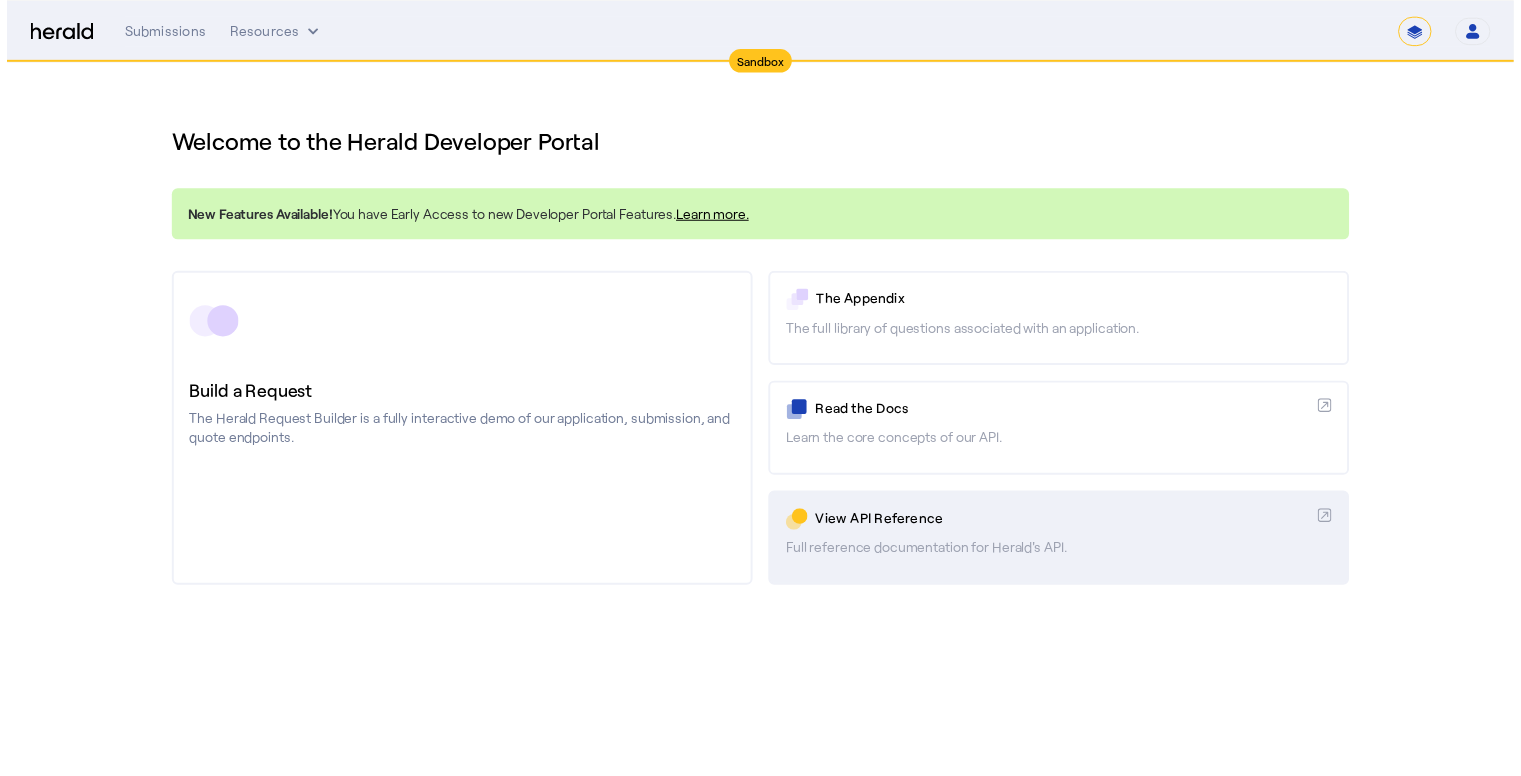 scroll, scrollTop: 0, scrollLeft: 0, axis: both 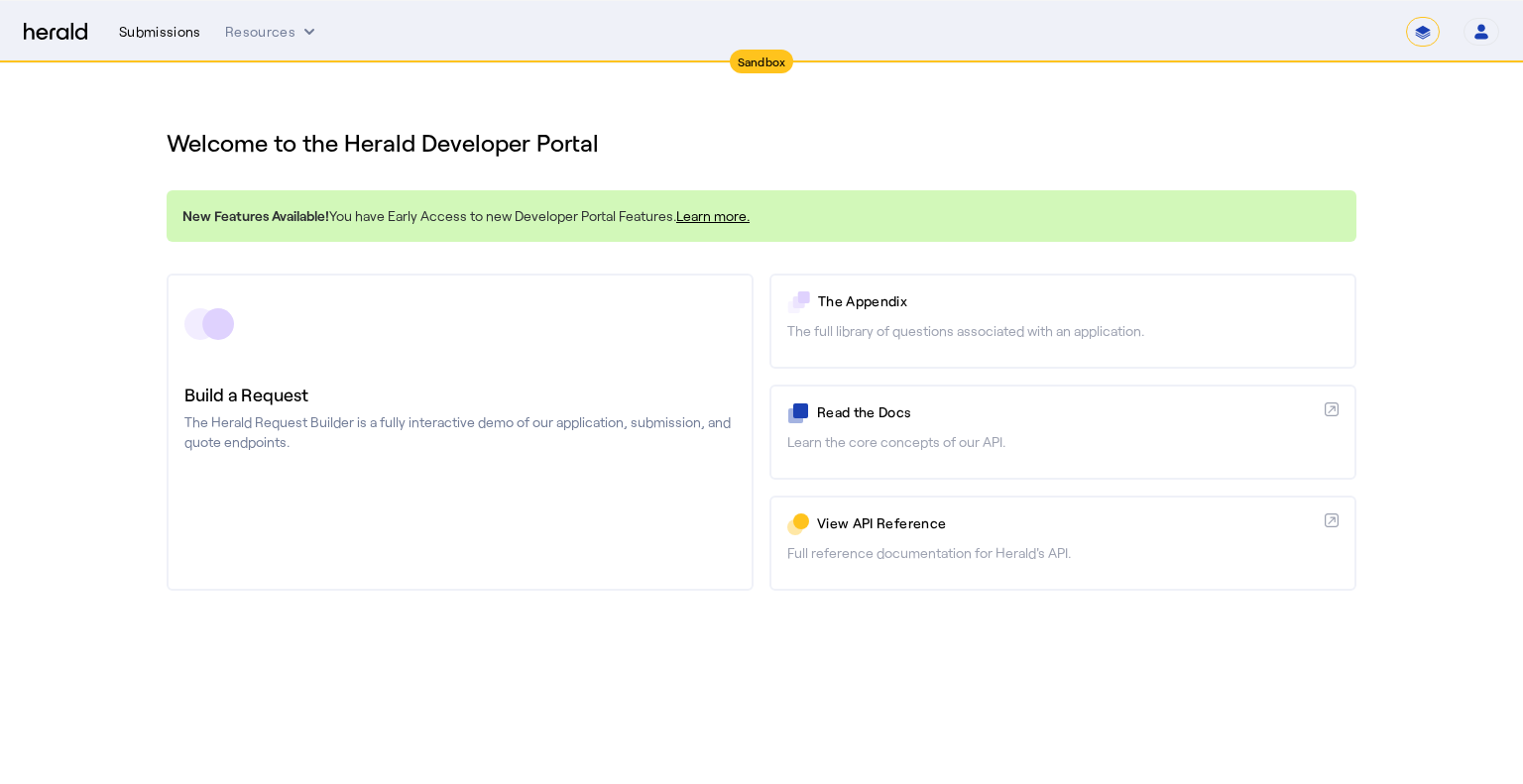 click on "Submissions" at bounding box center (160, 32) 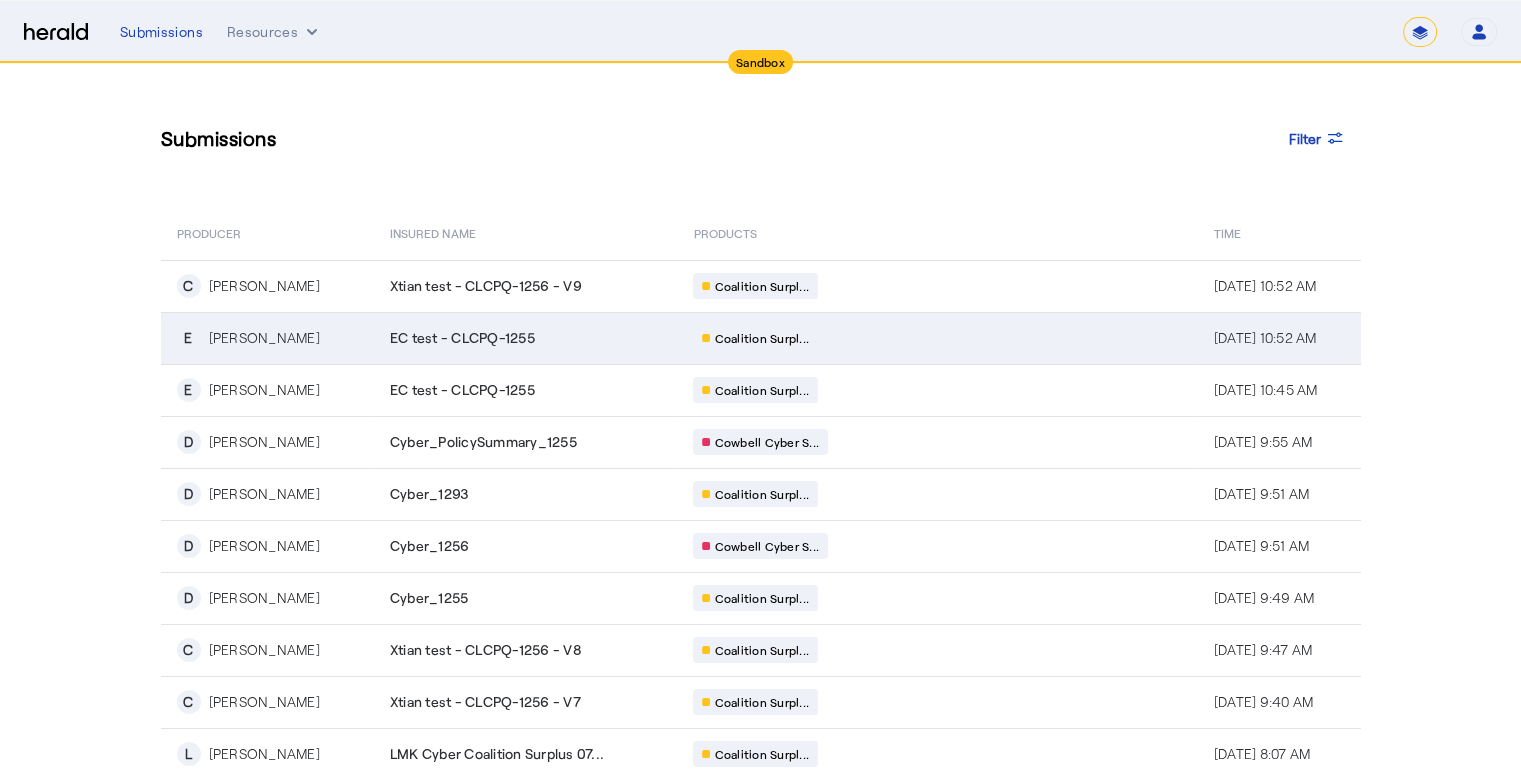 click on "EC test - CLCPQ-1255" at bounding box center [530, 338] 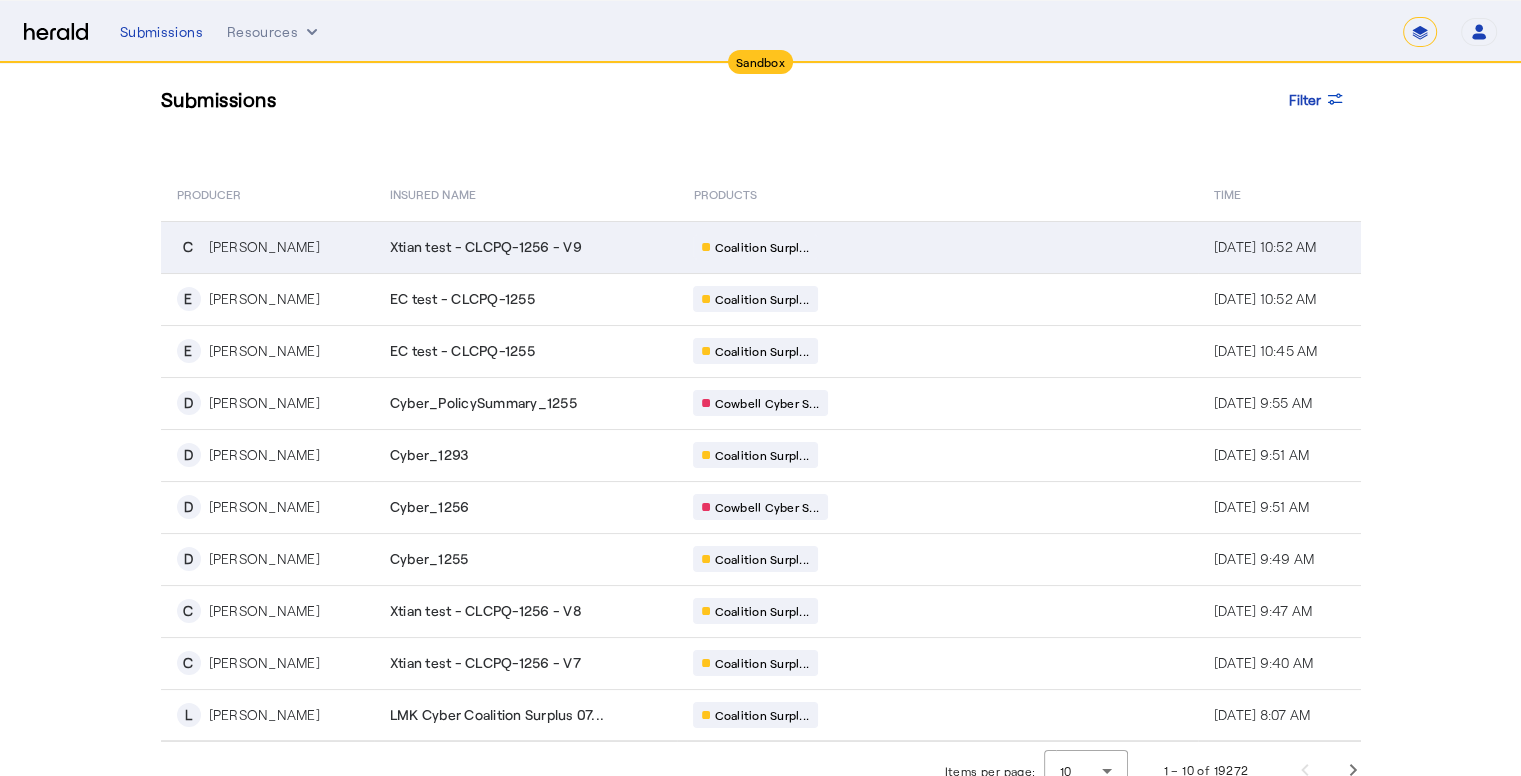 scroll, scrollTop: 60, scrollLeft: 0, axis: vertical 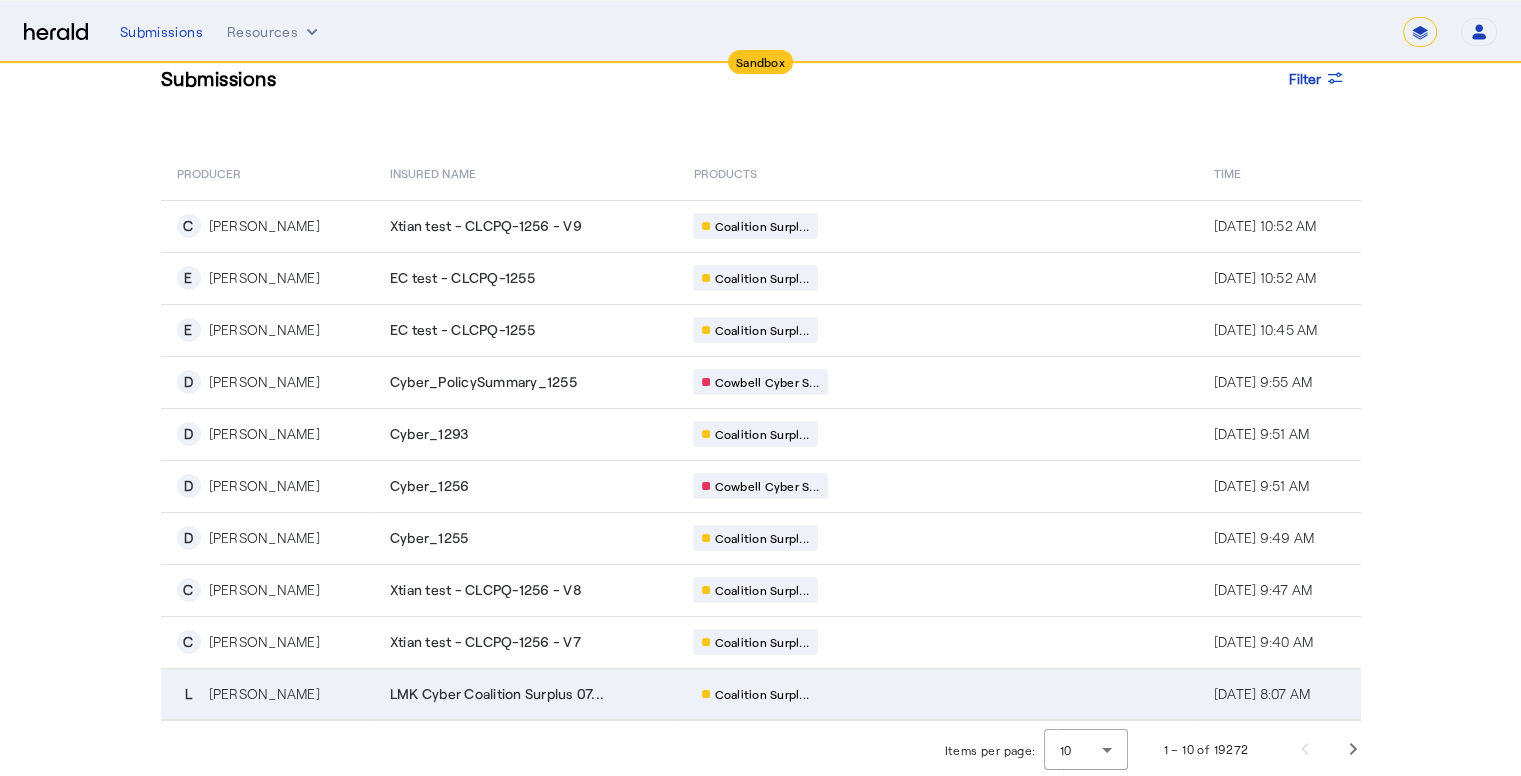 click on "LMK Cyber Coalition Surplus 07..." at bounding box center (497, 694) 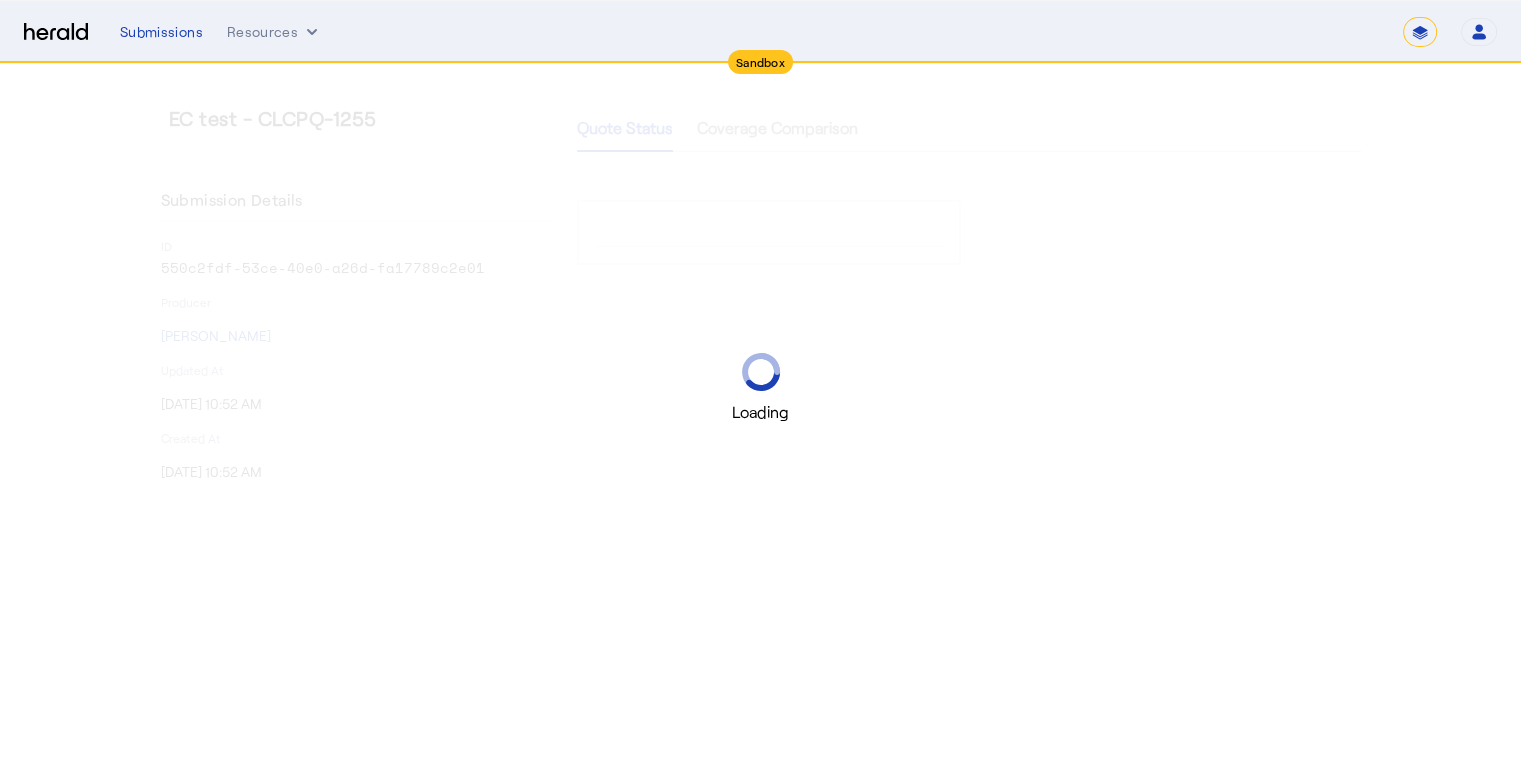 scroll, scrollTop: 0, scrollLeft: 0, axis: both 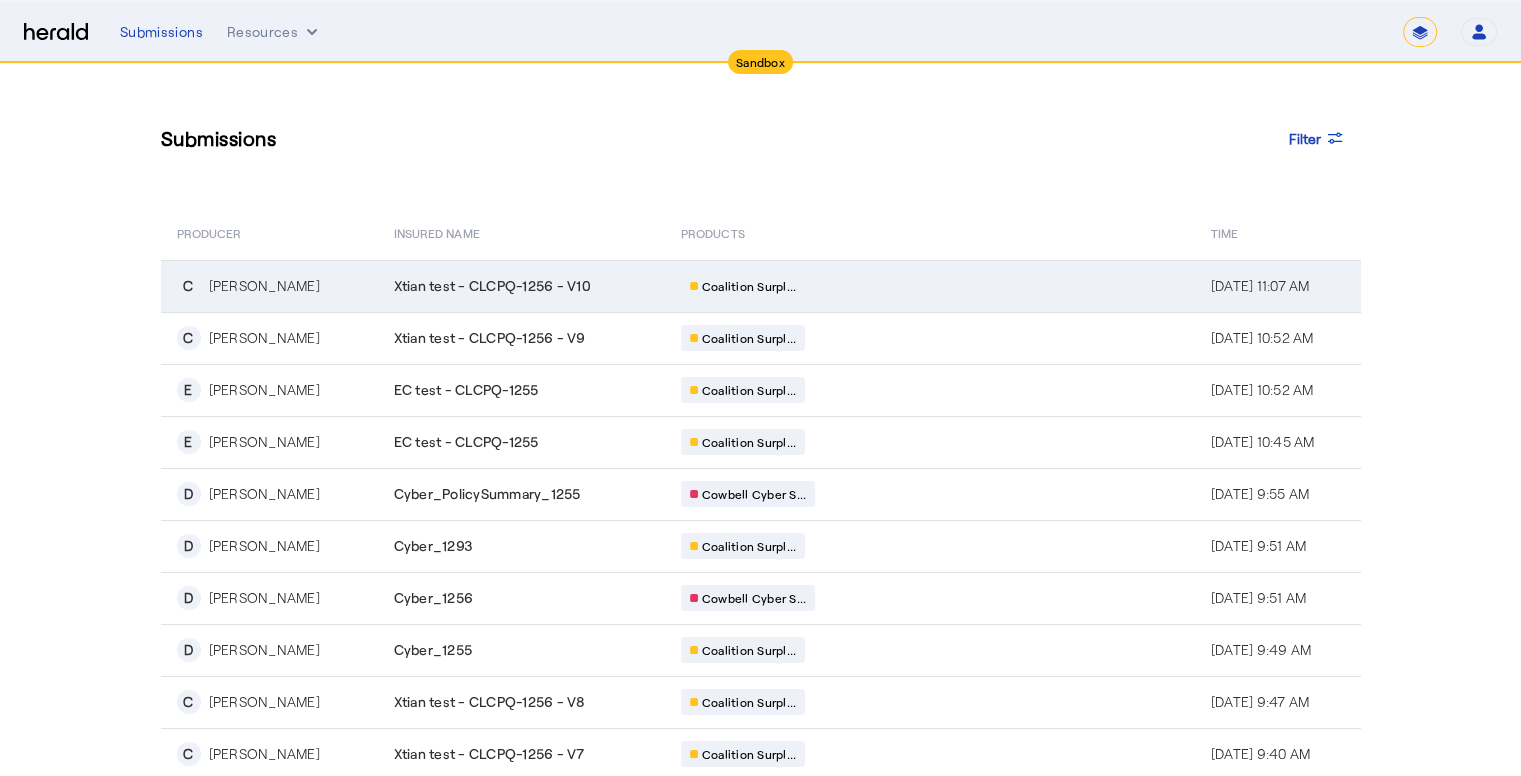 click on "Coalition Surpl..." at bounding box center (873, 286) 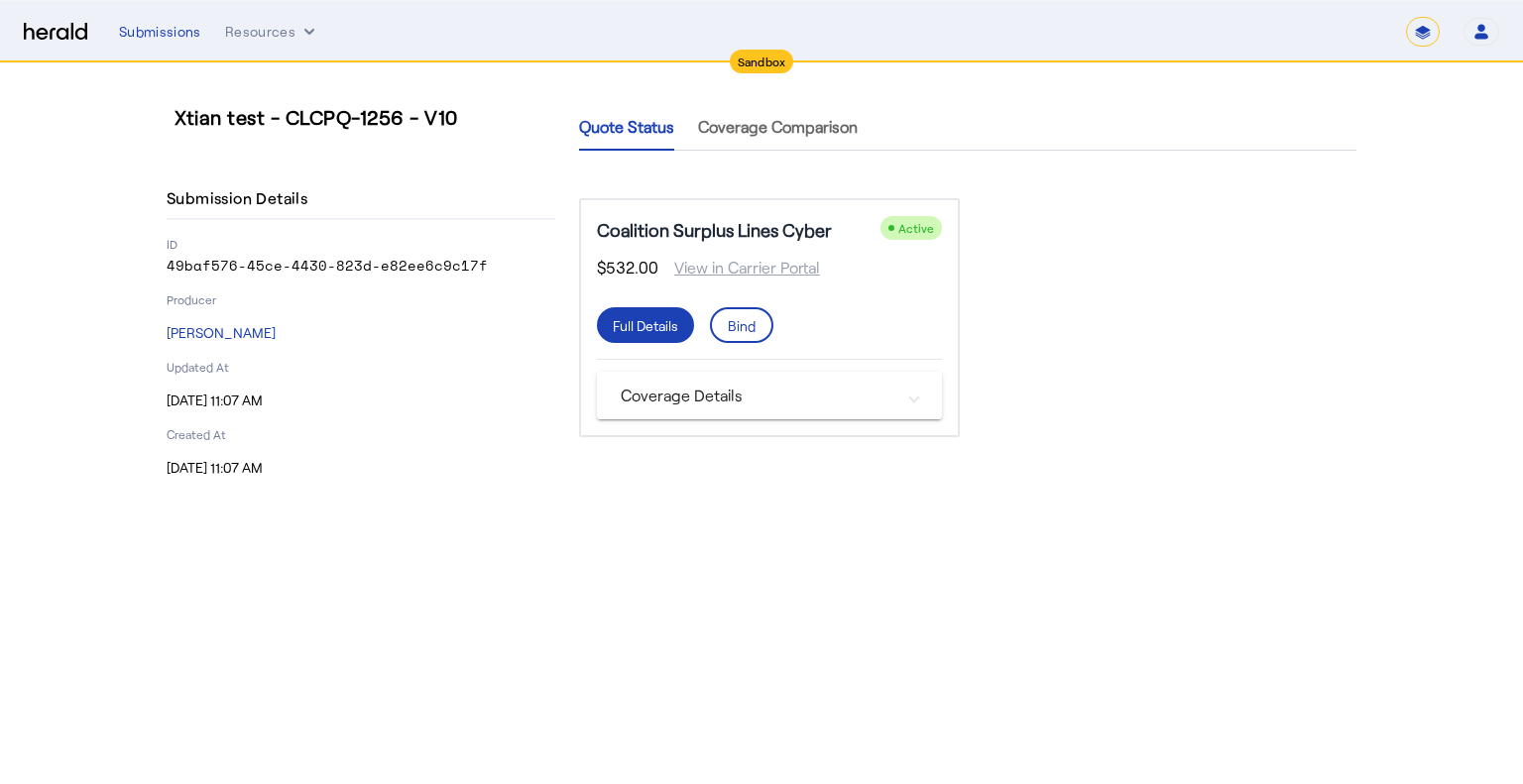 drag, startPoint x: 476, startPoint y: 245, endPoint x: 457, endPoint y: 233, distance: 22.472205 